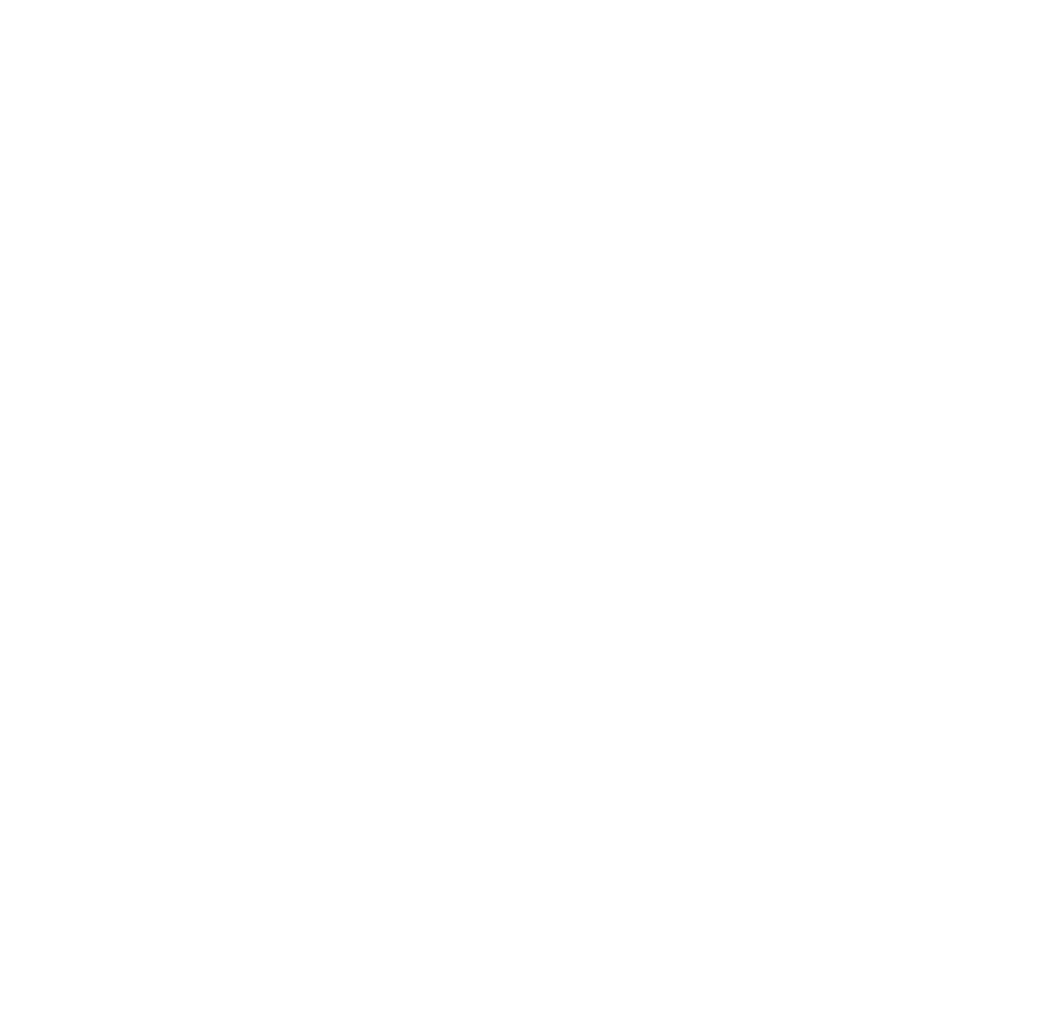 scroll, scrollTop: 0, scrollLeft: 0, axis: both 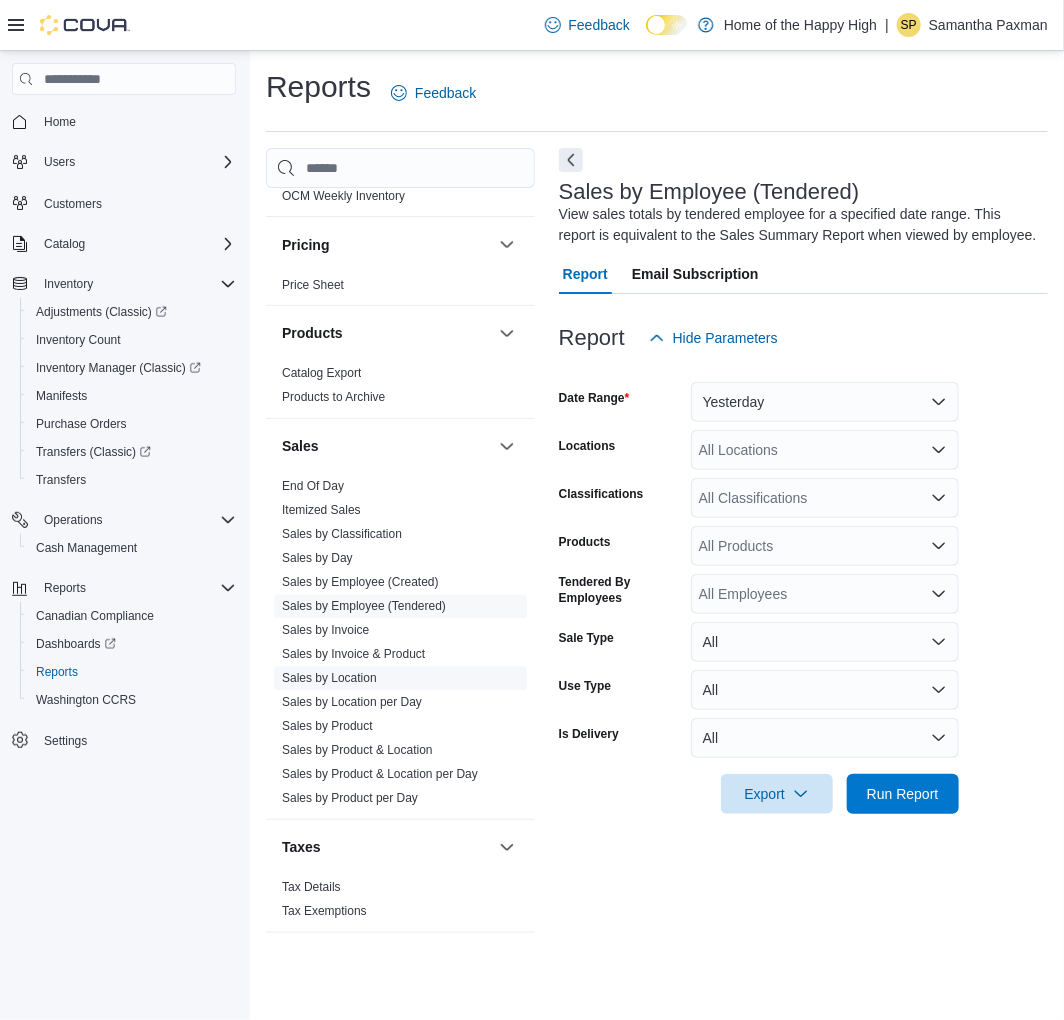 click on "Sales by Location" at bounding box center (329, 679) 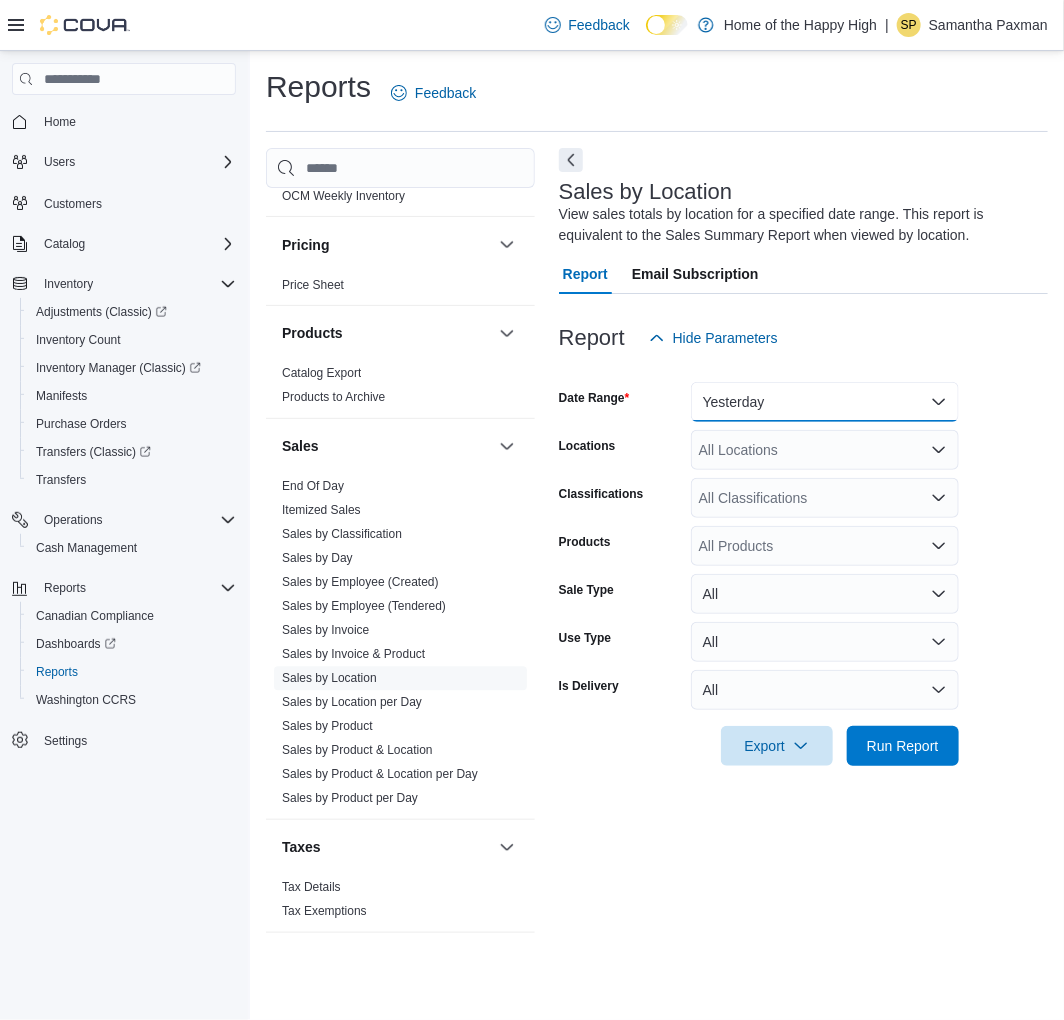 click on "Yesterday" at bounding box center [825, 402] 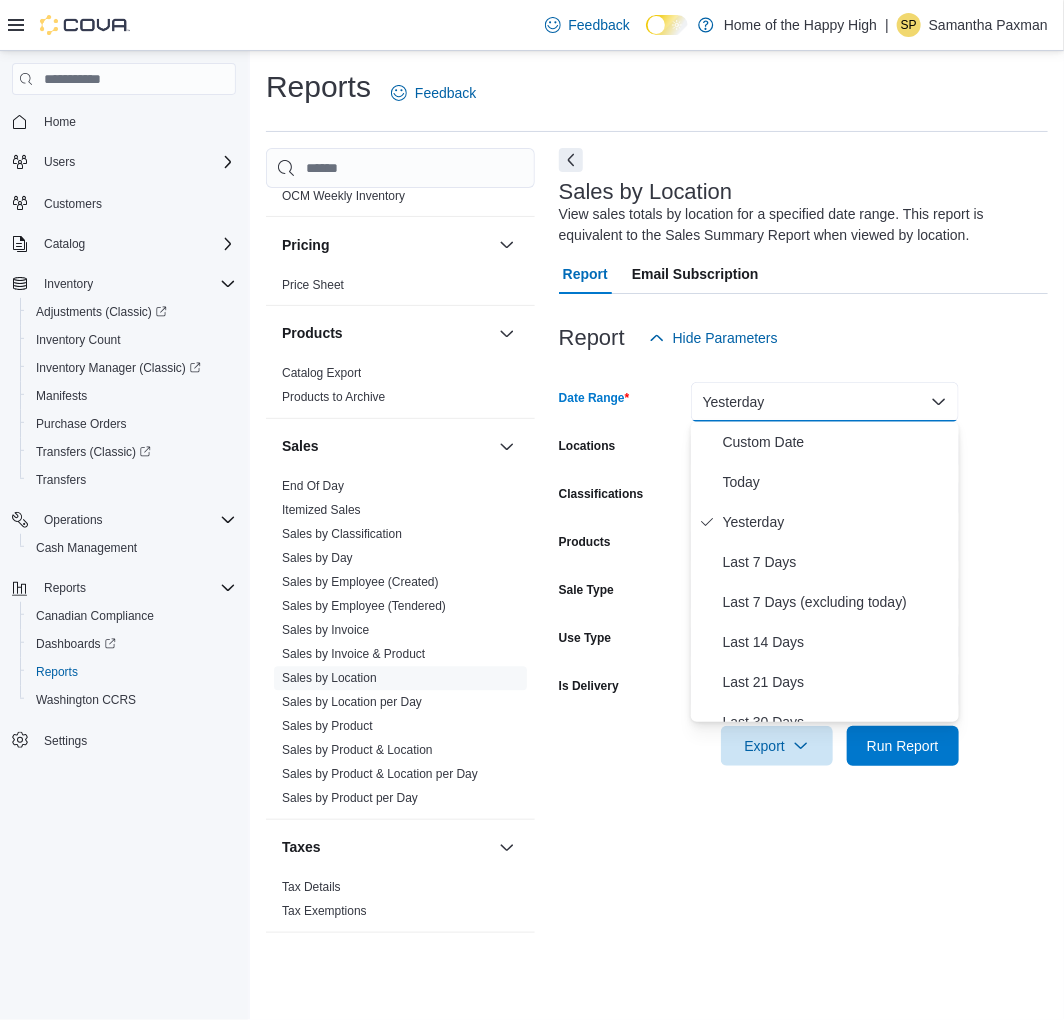 drag, startPoint x: 872, startPoint y: 322, endPoint x: 837, endPoint y: 336, distance: 37.696156 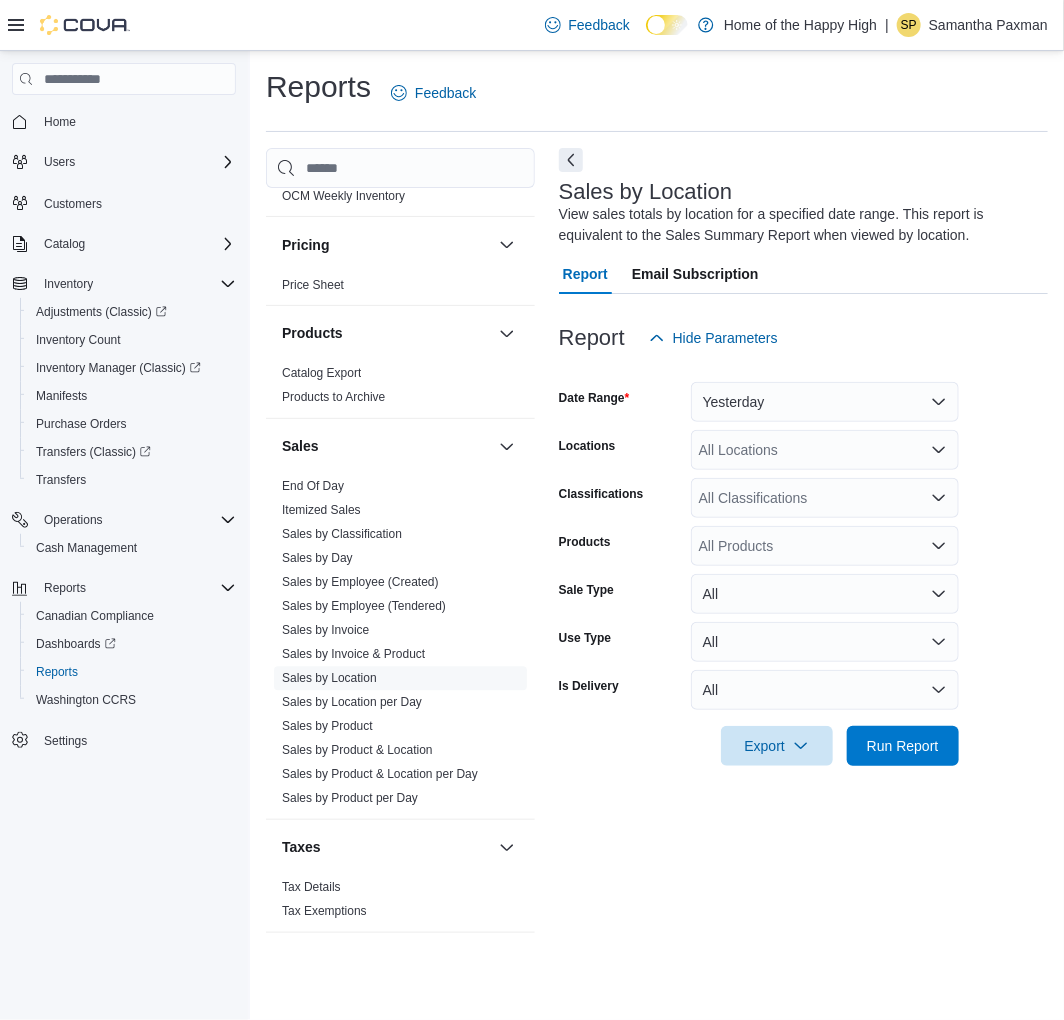 click on "All Locations" at bounding box center (825, 450) 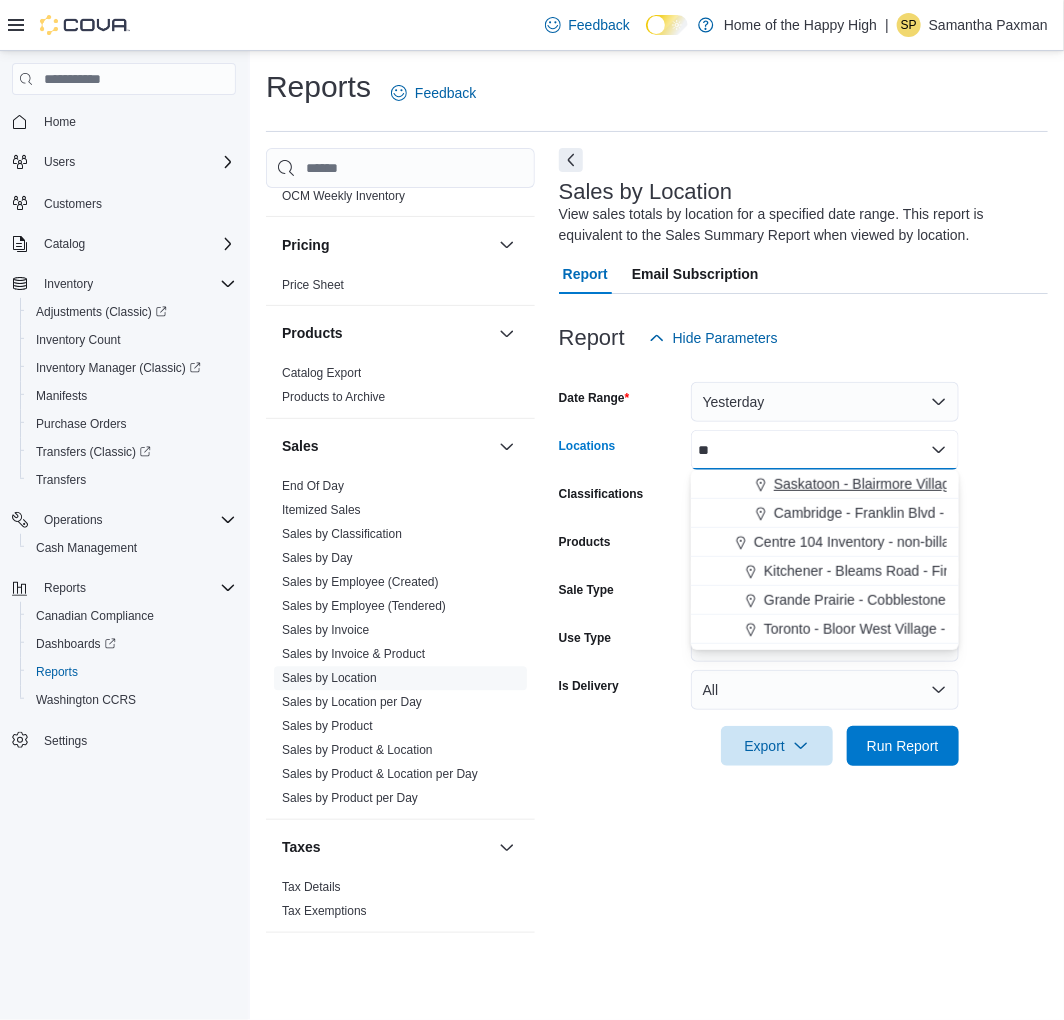 type on "**" 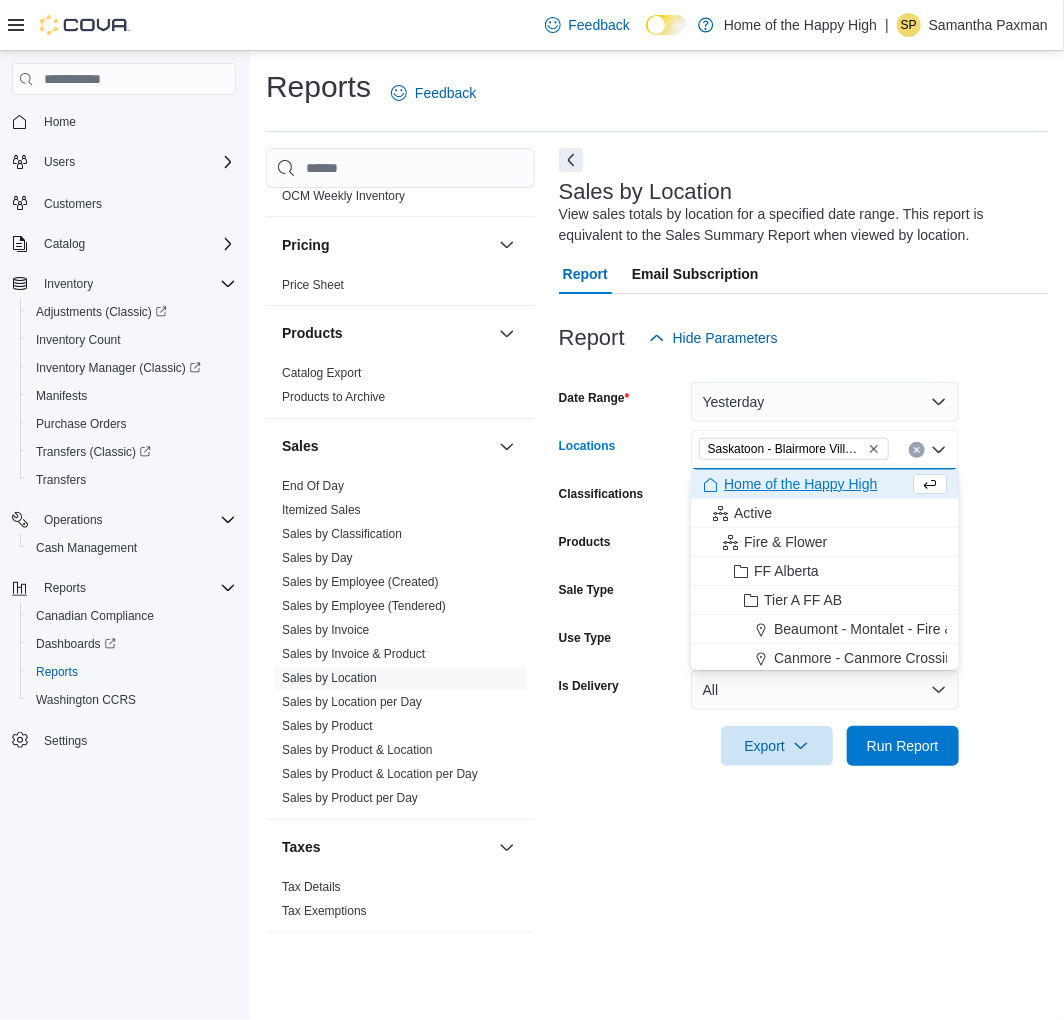 click at bounding box center [803, 370] 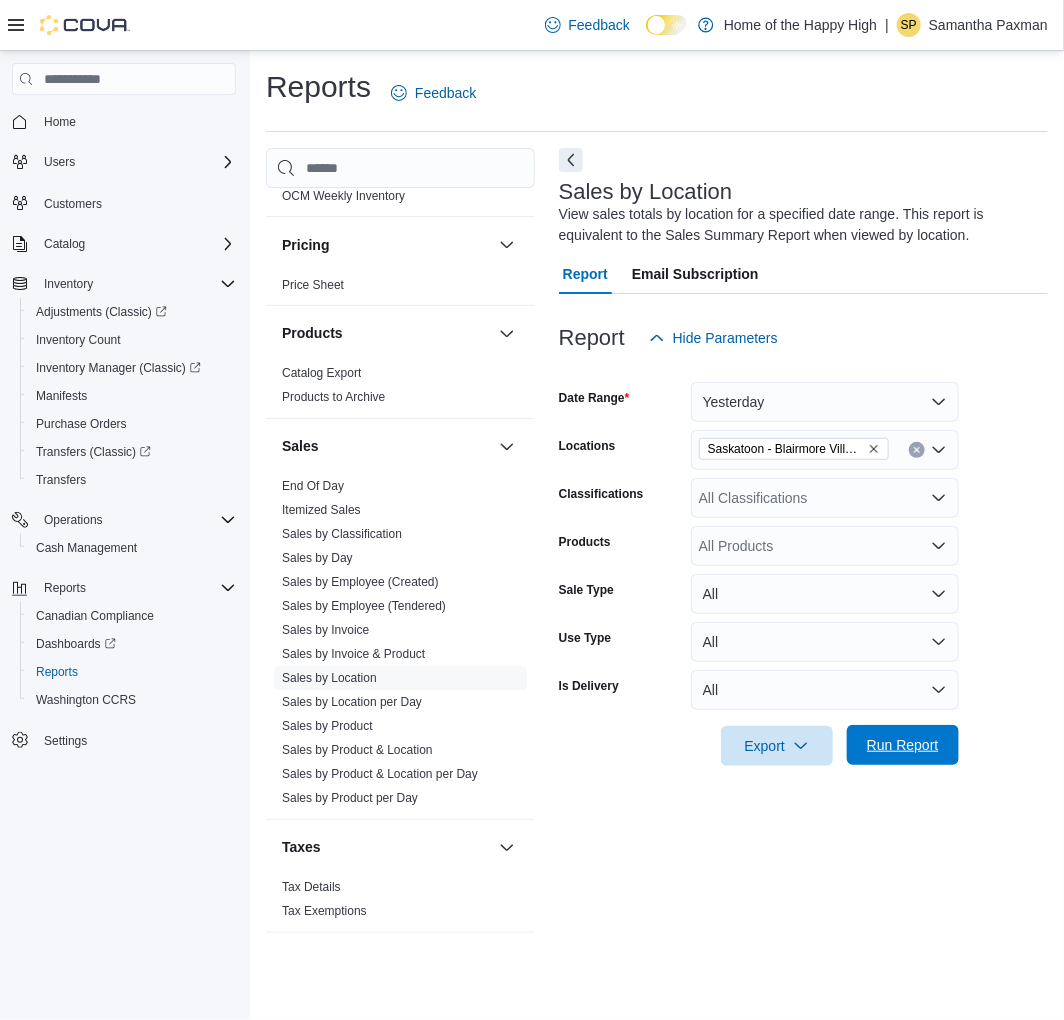 click on "Run Report" at bounding box center [903, 745] 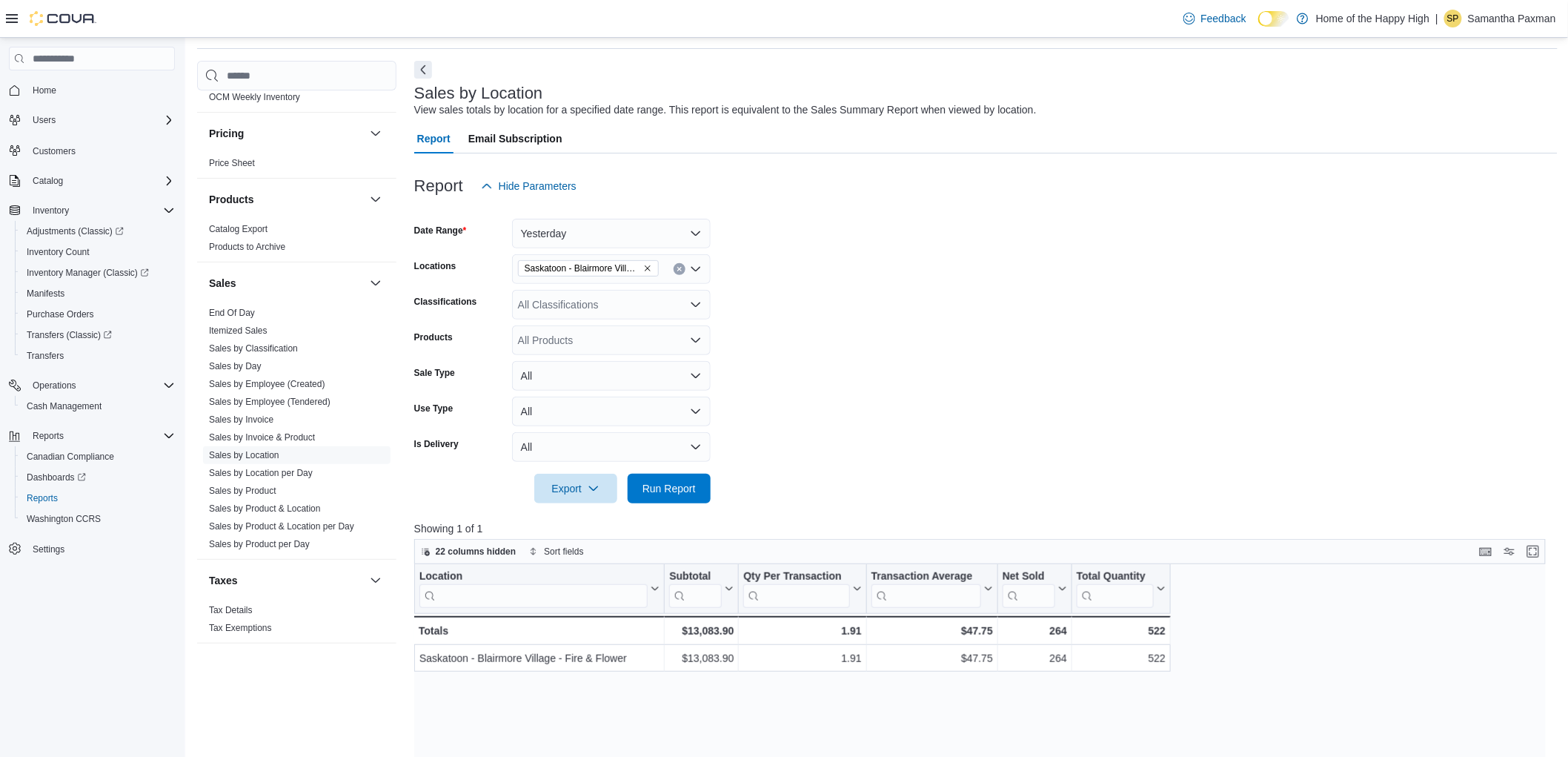scroll, scrollTop: 0, scrollLeft: 0, axis: both 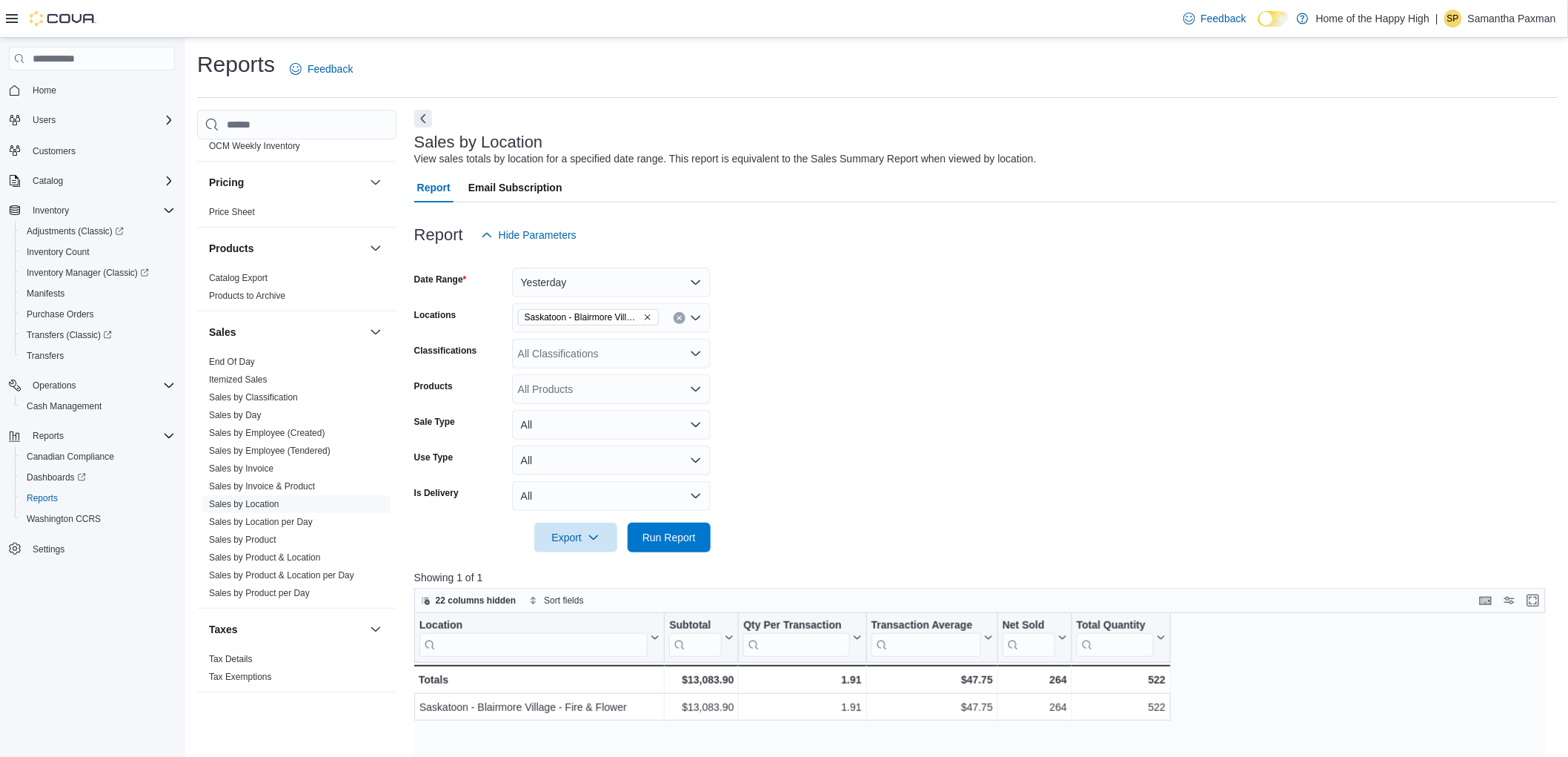 click on "All Classifications" at bounding box center [611, 354] 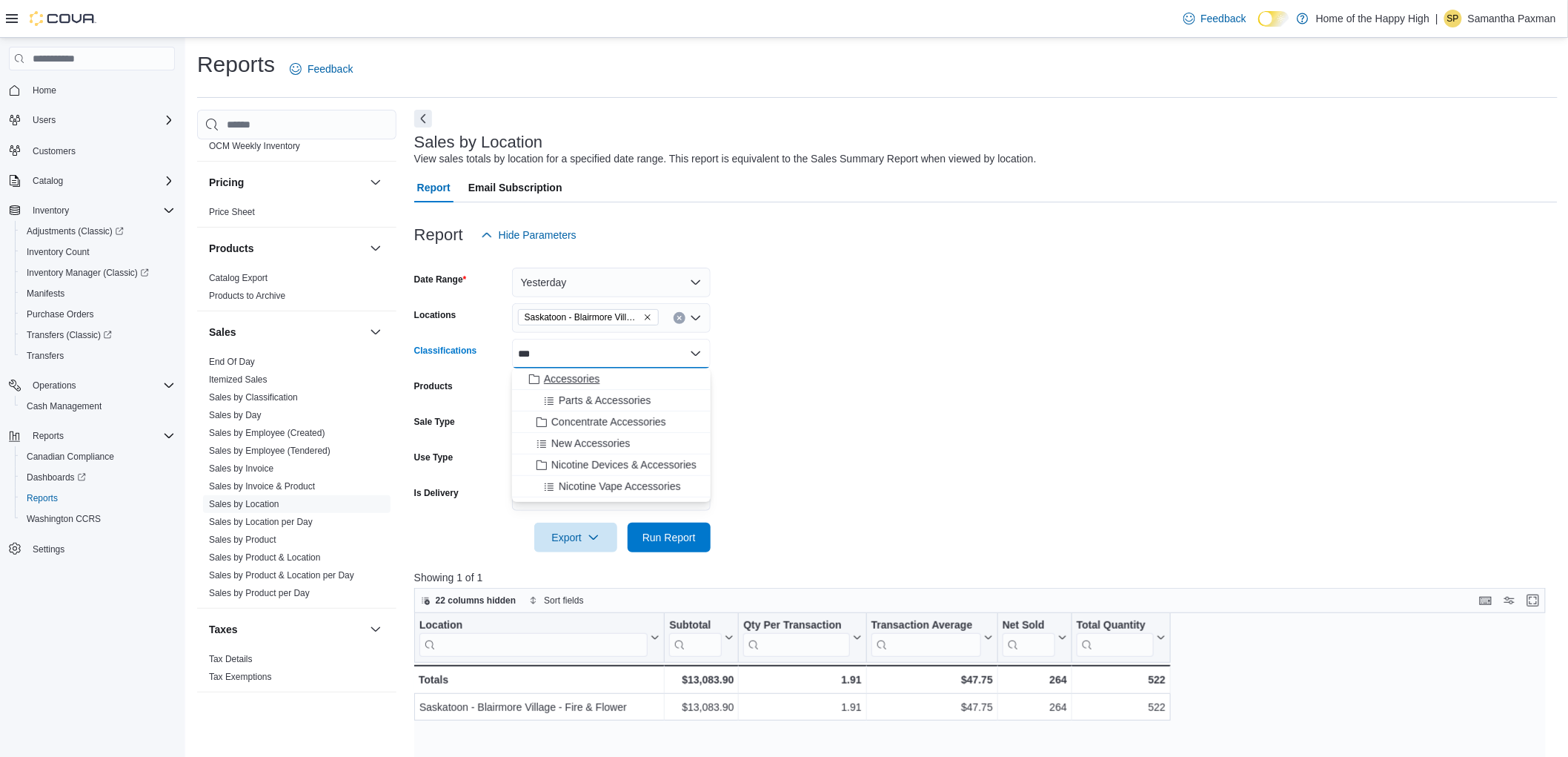 type on "***" 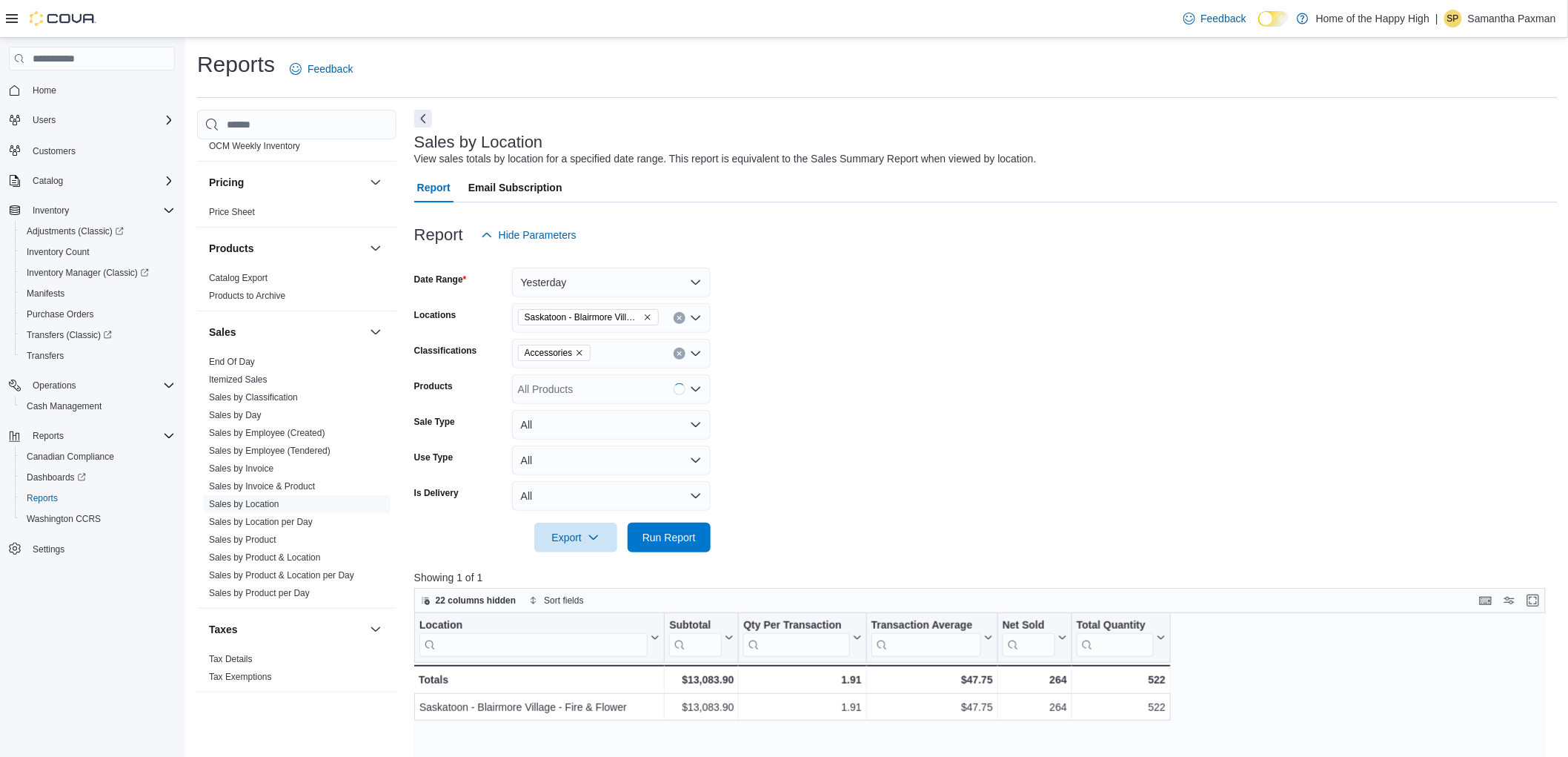click on "Date Range Yesterday Locations [CITY] - [NEIGHBORHOOD] - Fire & Flower Classifications Accessories Products All Products Sale Type All Use Type All Is Delivery All Export  Run Report" at bounding box center (986, 401) 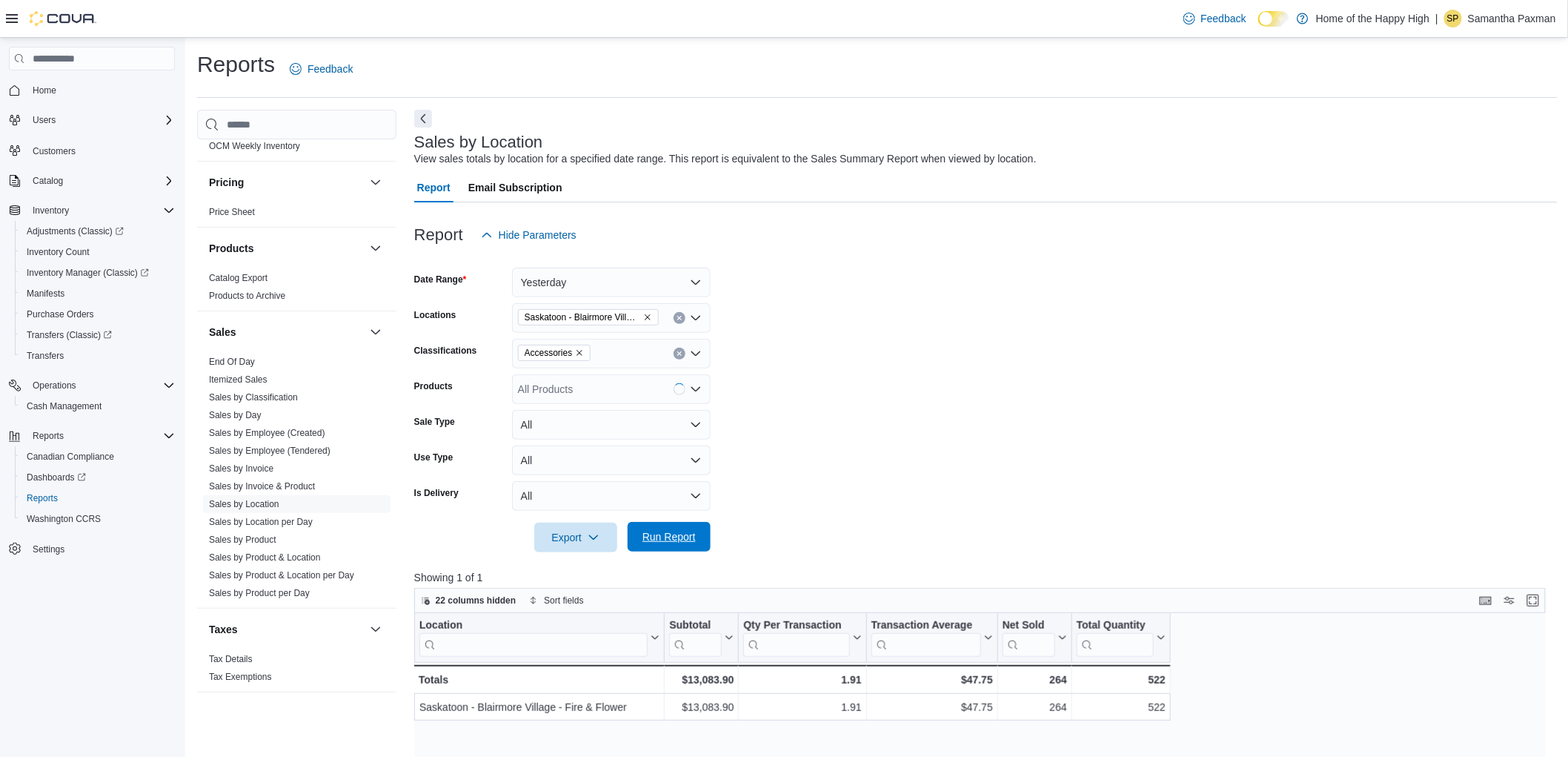 click on "Run Report" at bounding box center (669, 537) 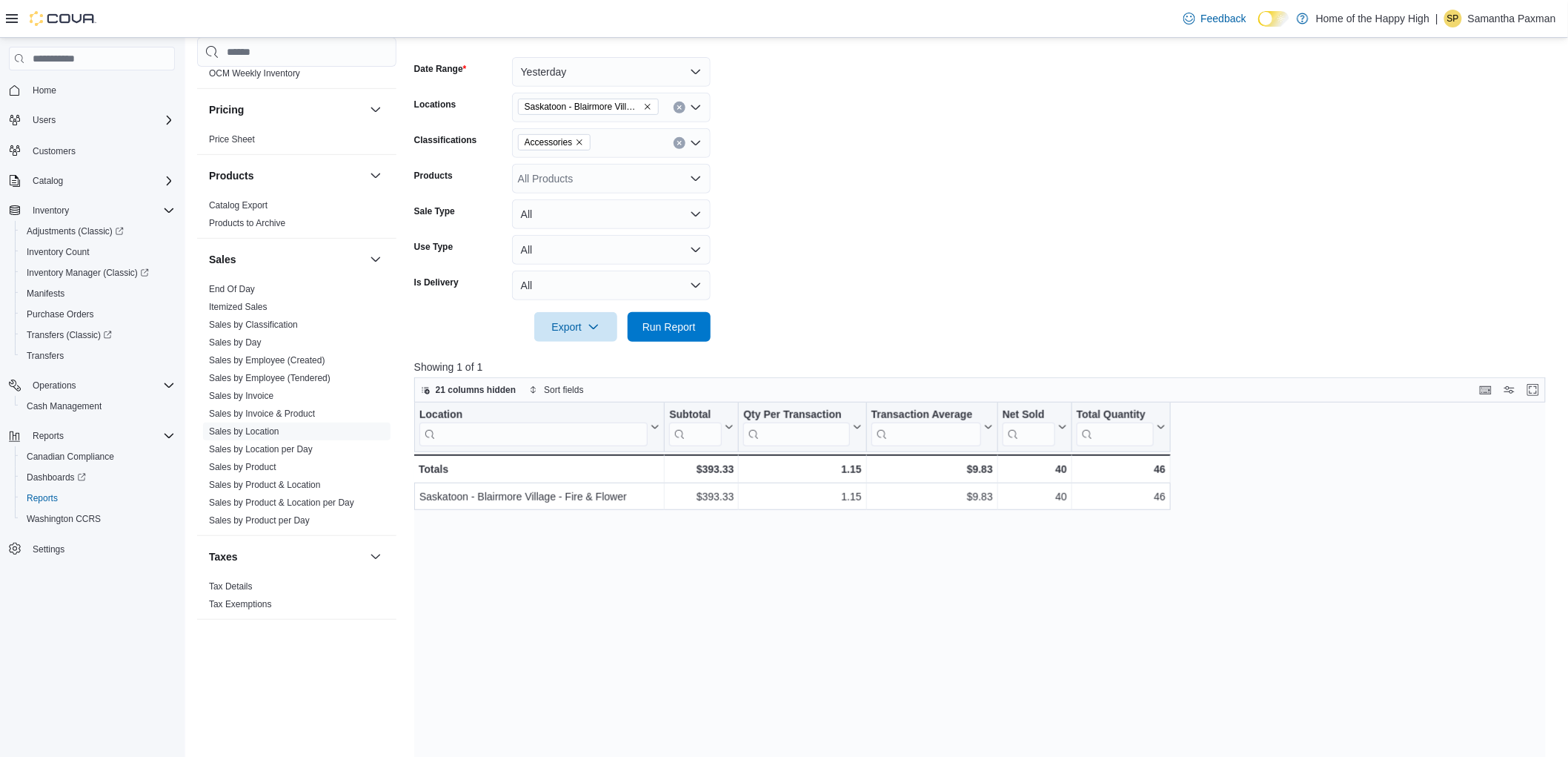 scroll, scrollTop: 247, scrollLeft: 0, axis: vertical 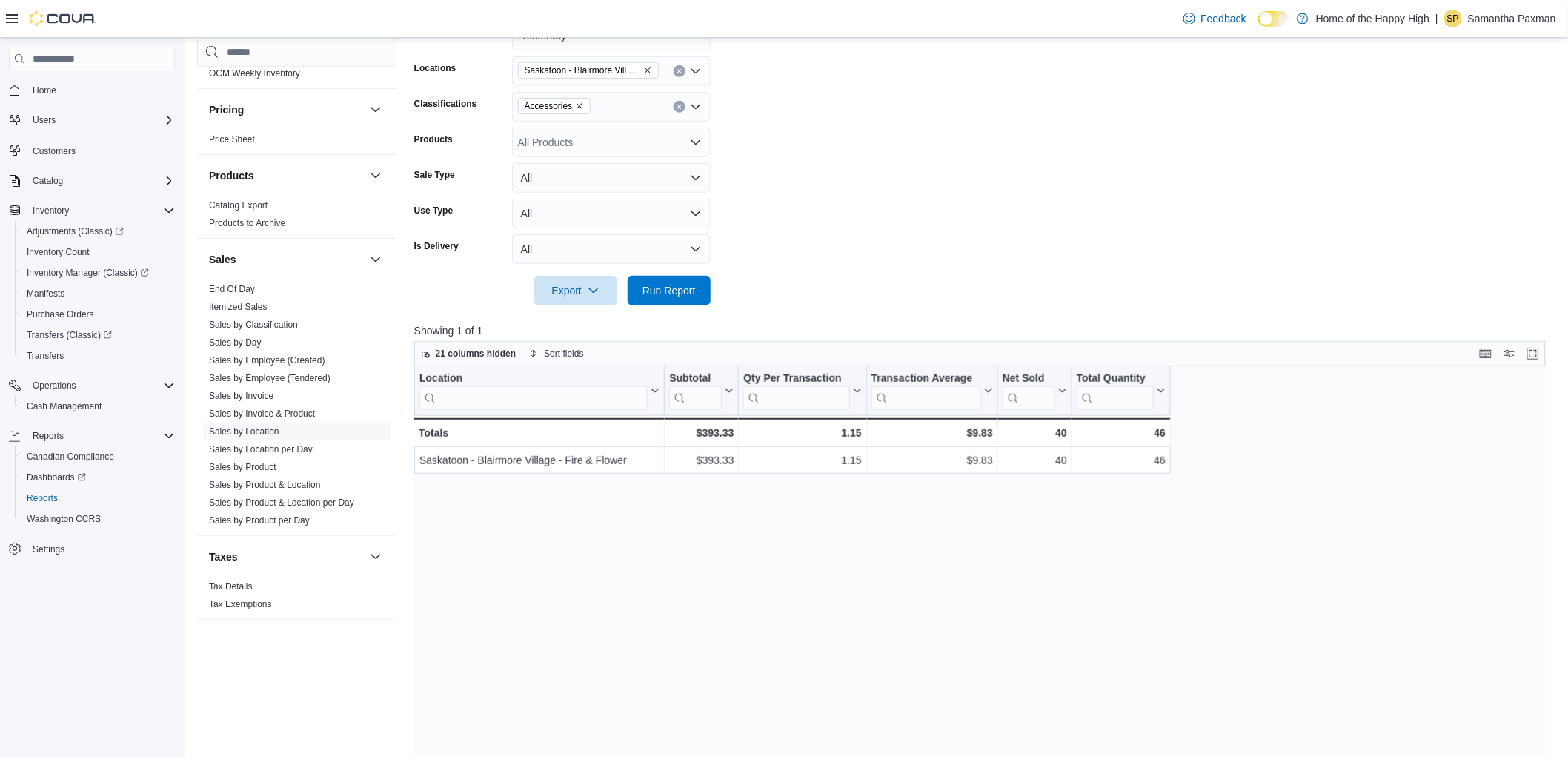 click on "Sales" at bounding box center (296, 260) 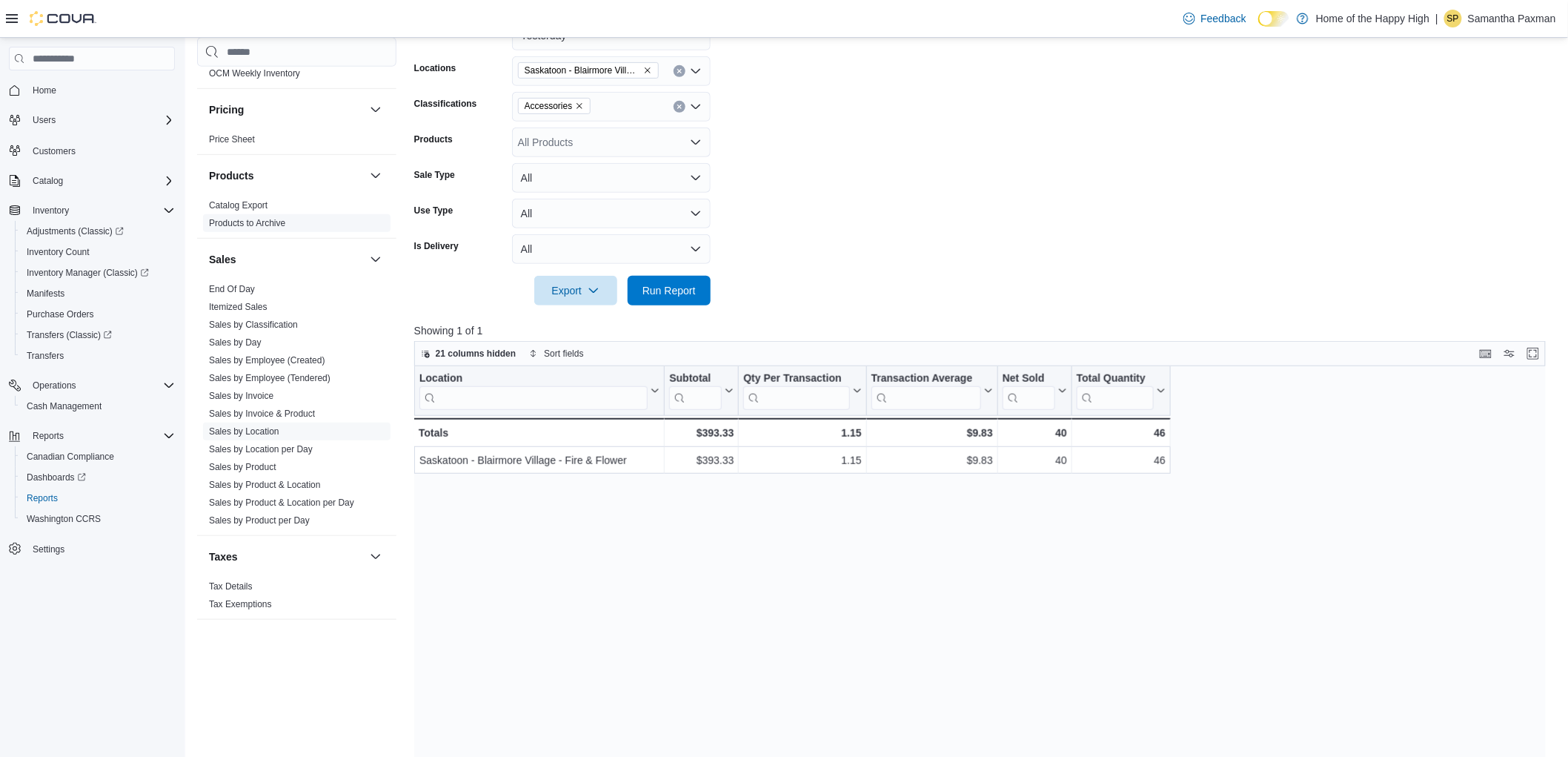 click on "End Of Day" at bounding box center (232, 289) 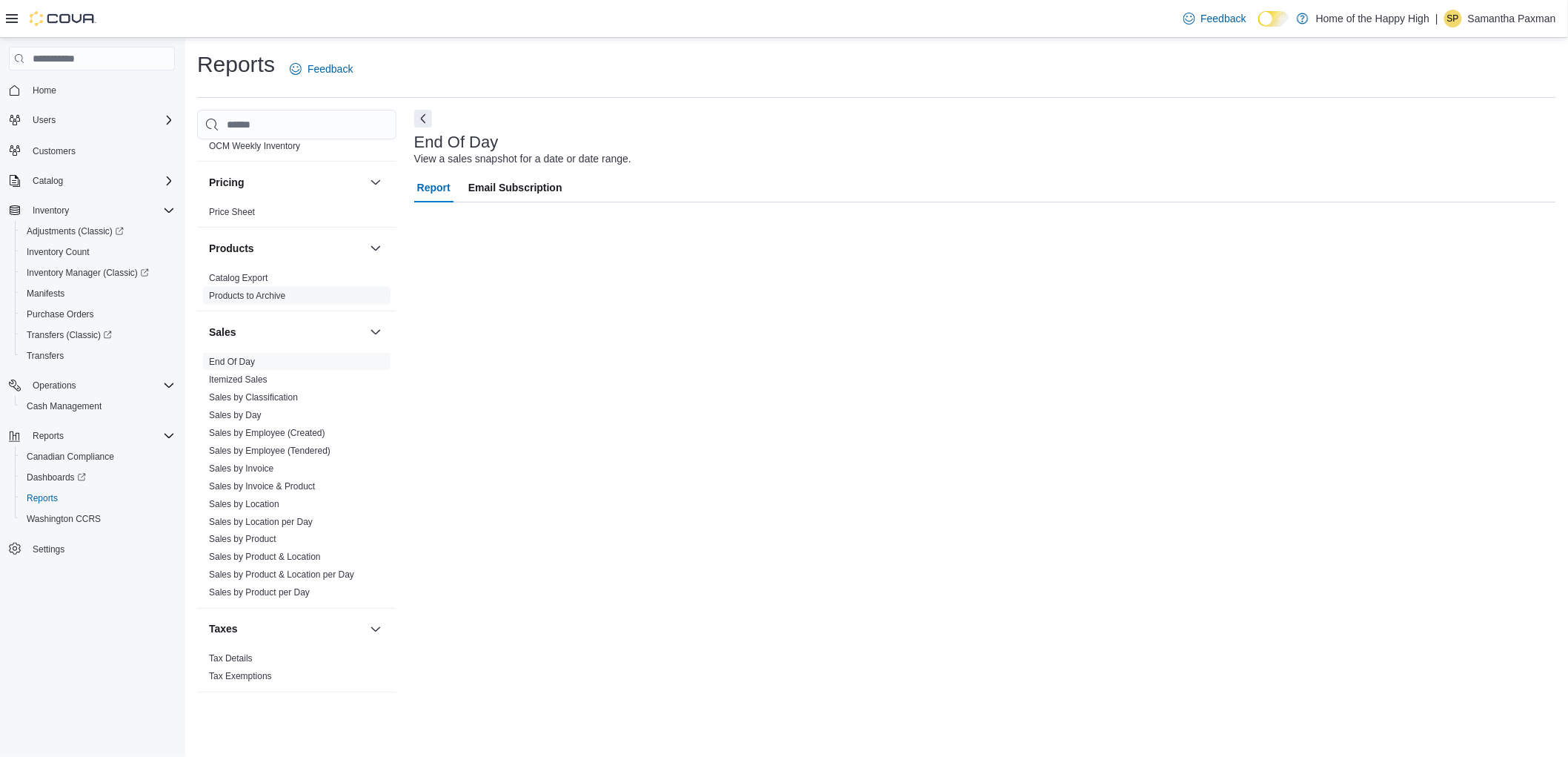 scroll, scrollTop: 0, scrollLeft: 0, axis: both 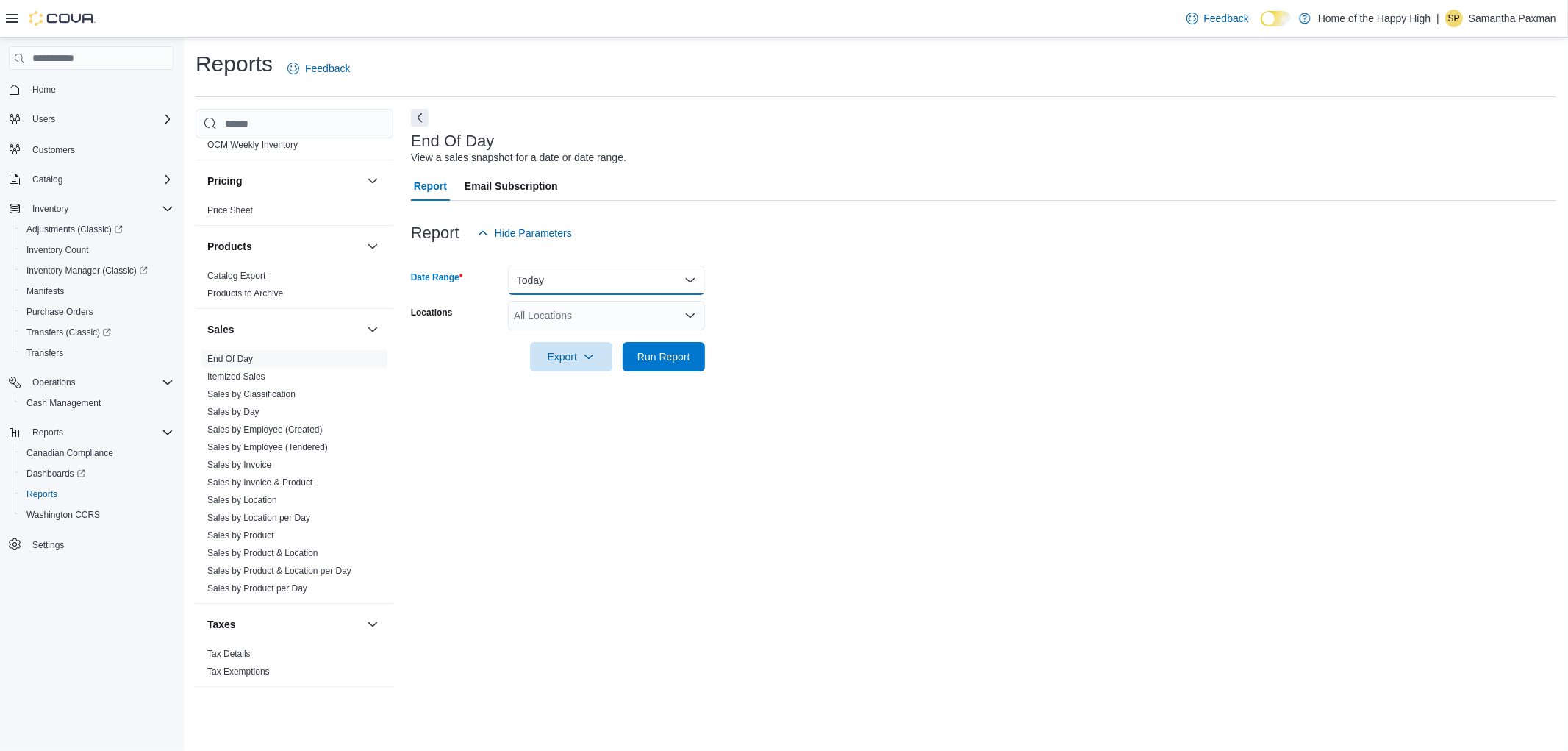 click on "Today" at bounding box center [606, 280] 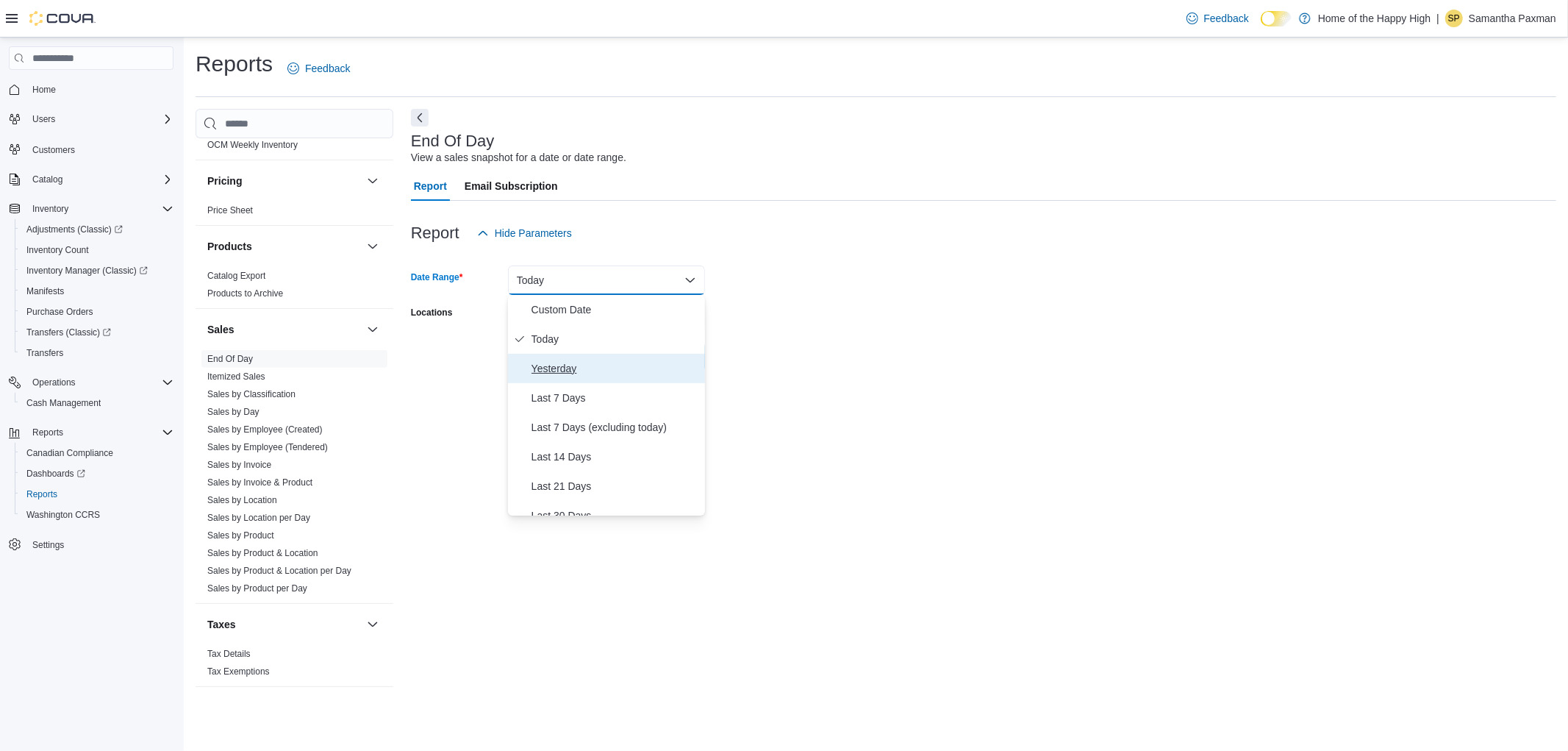 click on "Yesterday" at bounding box center [615, 369] 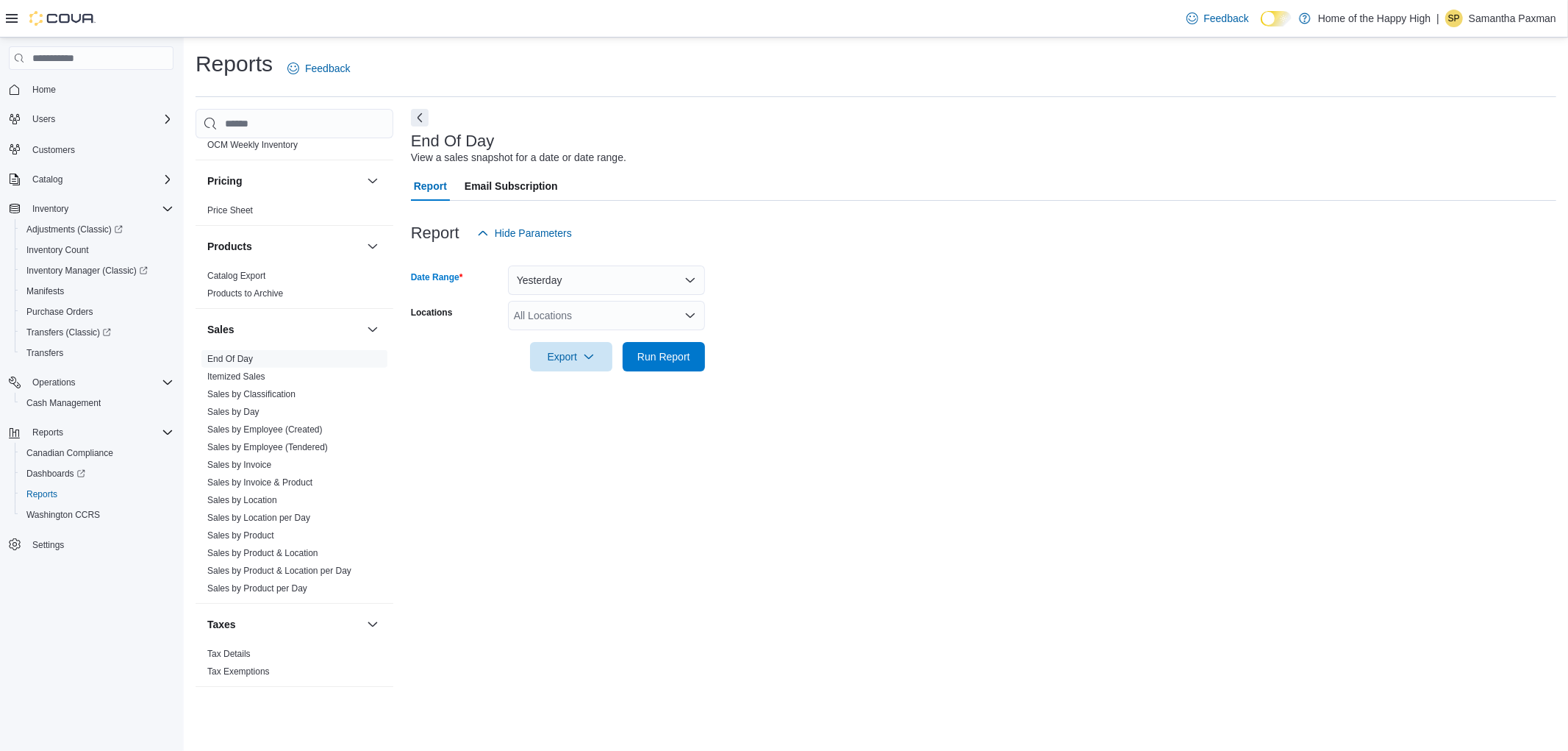 click on "All Locations" at bounding box center (606, 316) 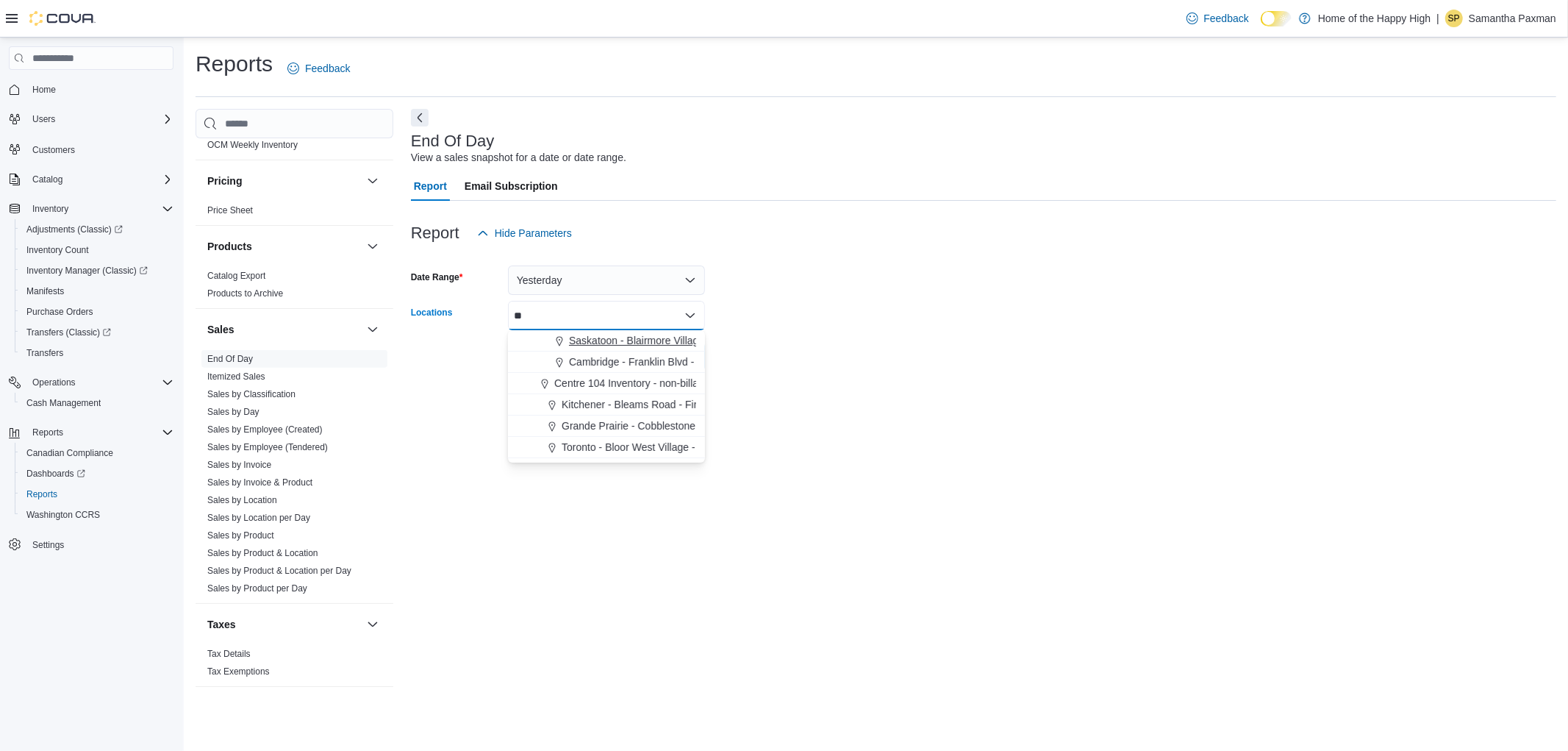 type on "**" 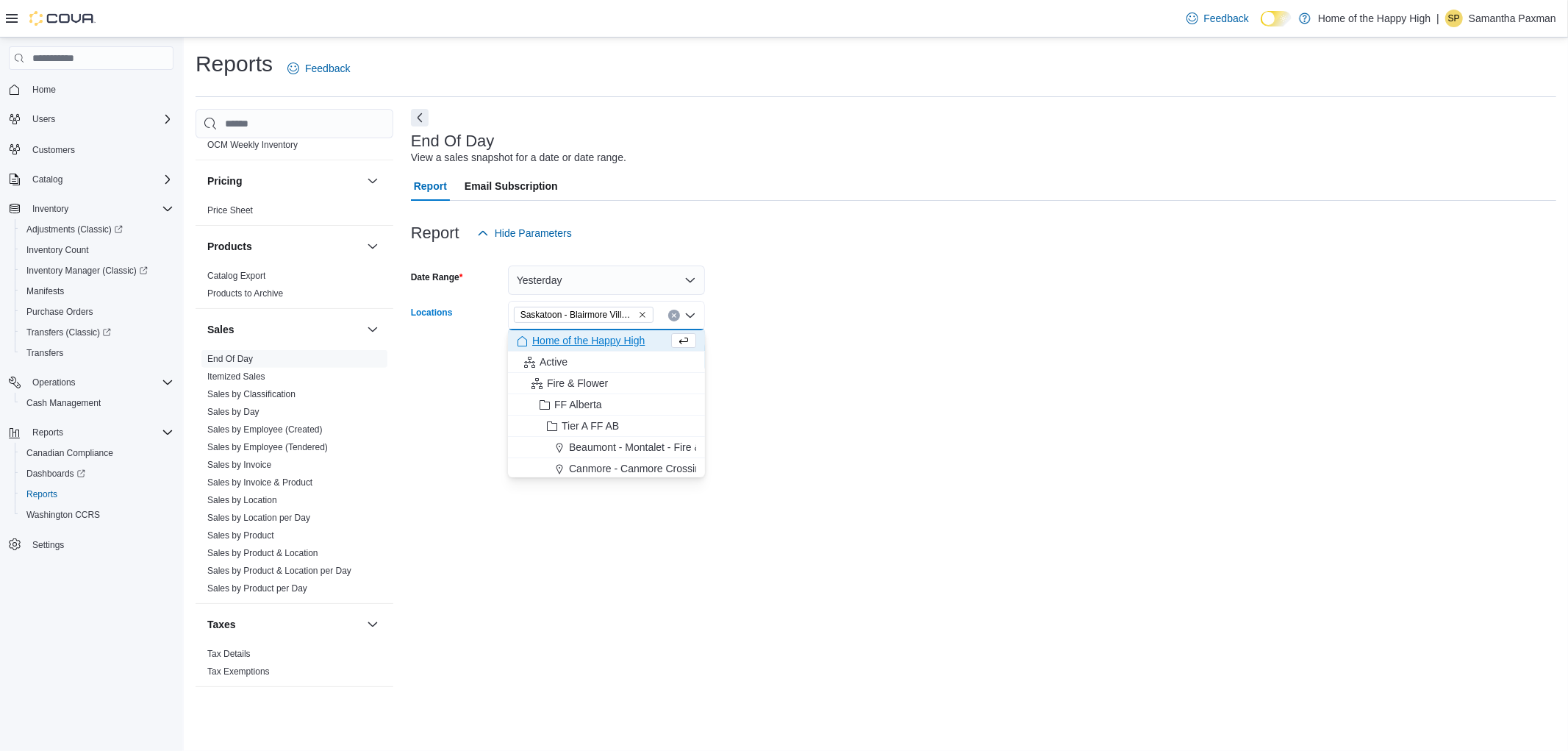 drag, startPoint x: 867, startPoint y: 343, endPoint x: 757, endPoint y: 401, distance: 124.35433 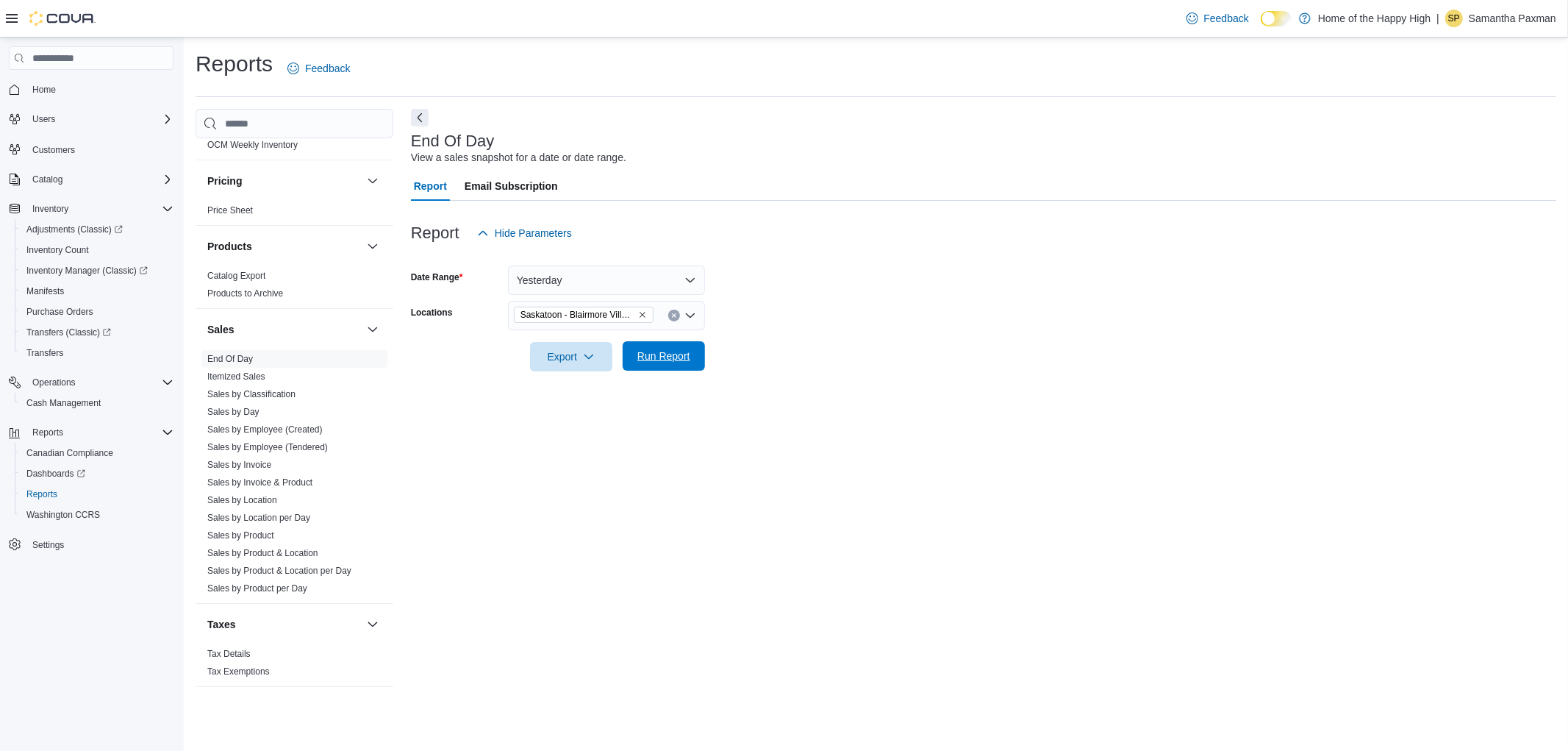 click on "Run Report" at bounding box center (664, 356) 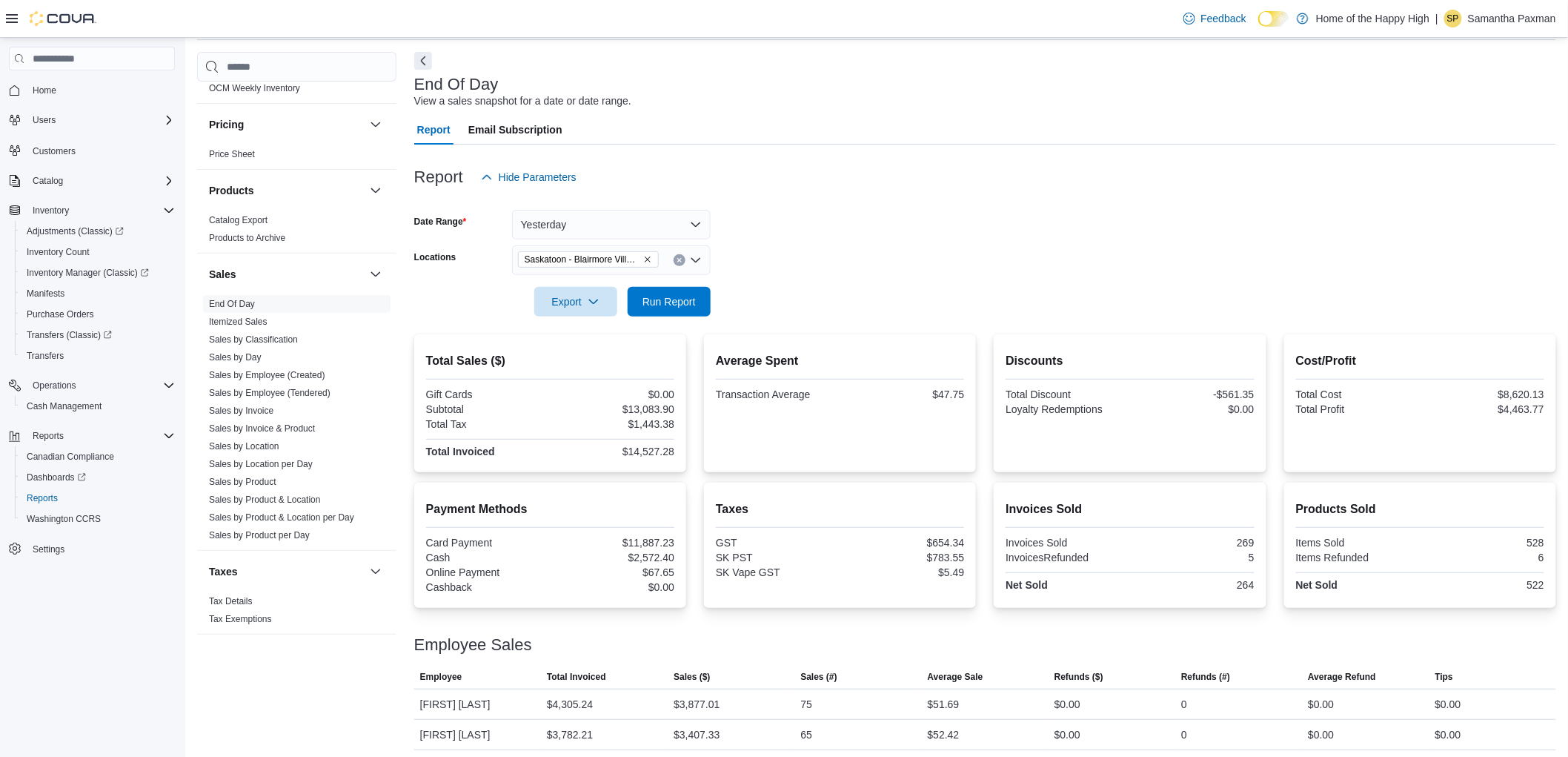 scroll, scrollTop: 0, scrollLeft: 0, axis: both 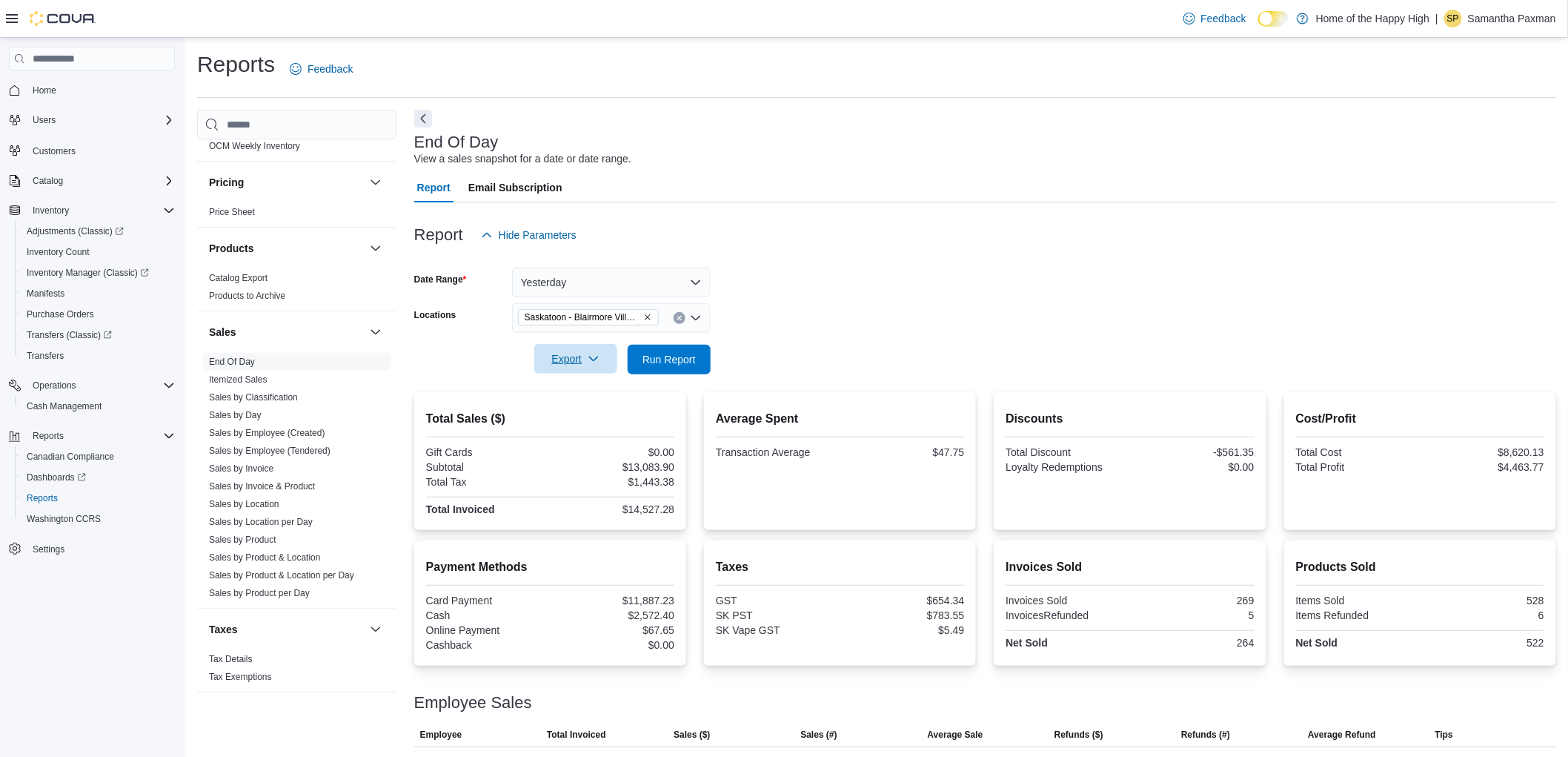 click on "Export" at bounding box center [576, 359] 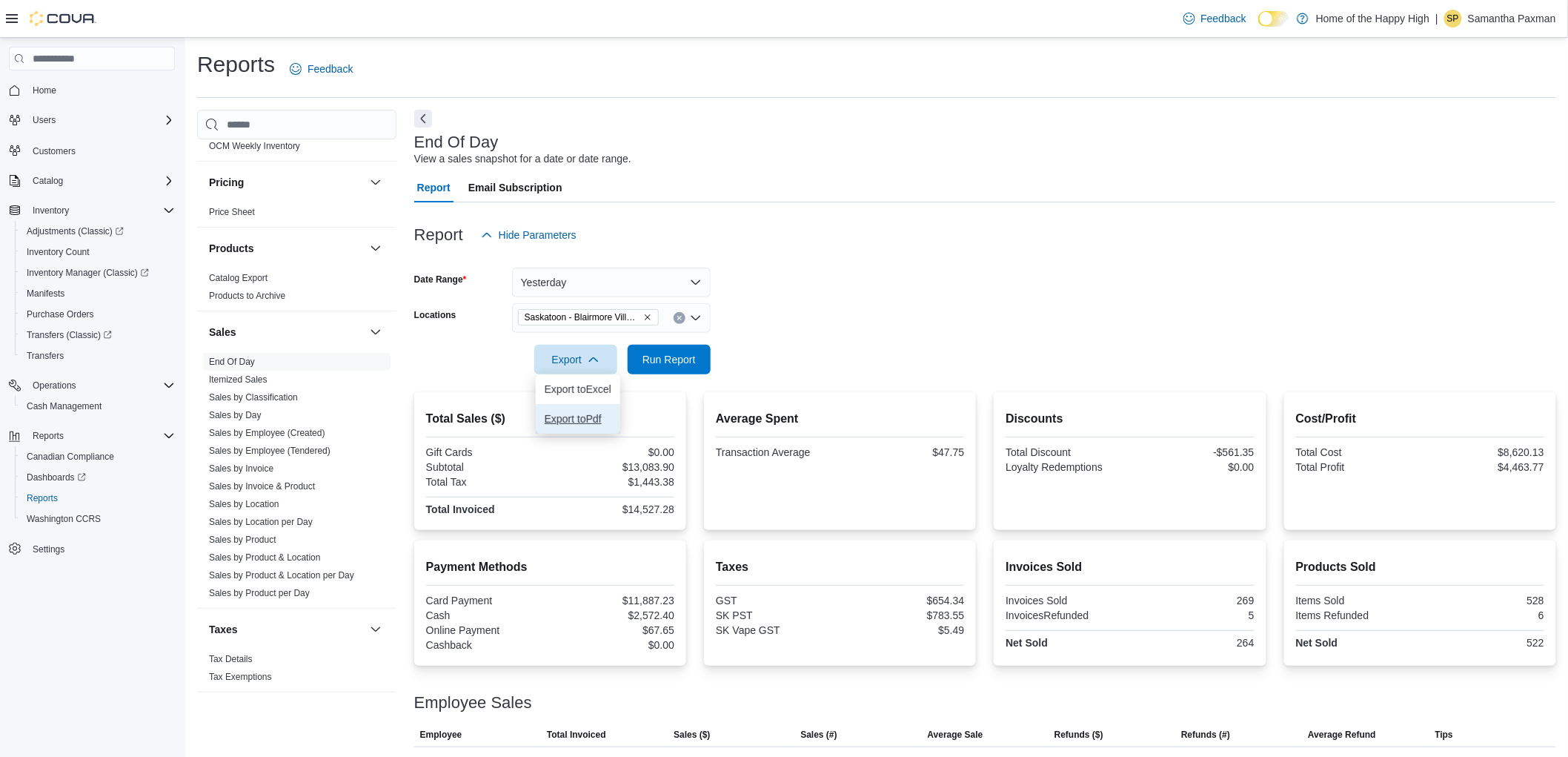 click on "Export to  Pdf" at bounding box center (578, 419) 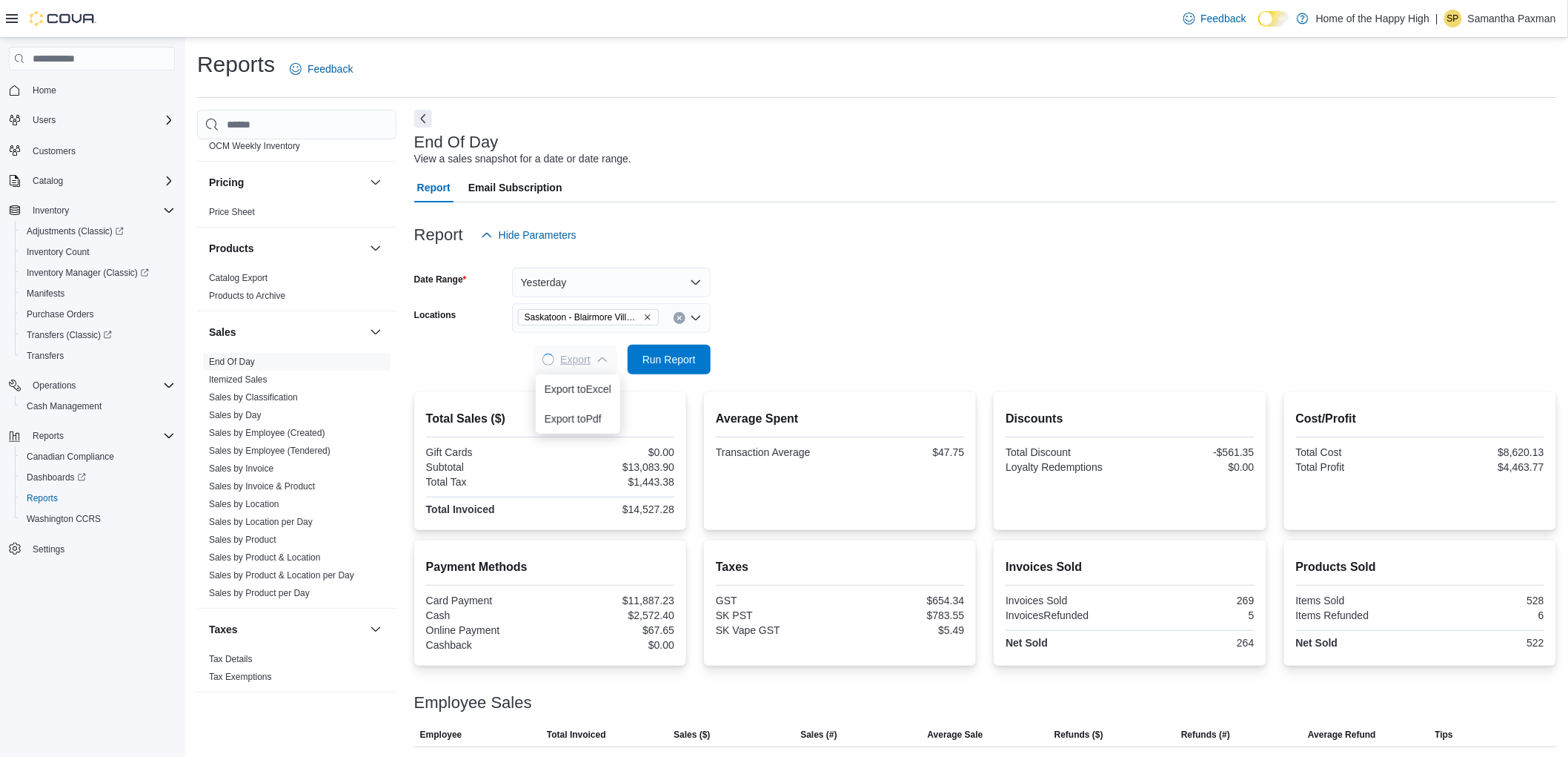 scroll, scrollTop: 0, scrollLeft: 0, axis: both 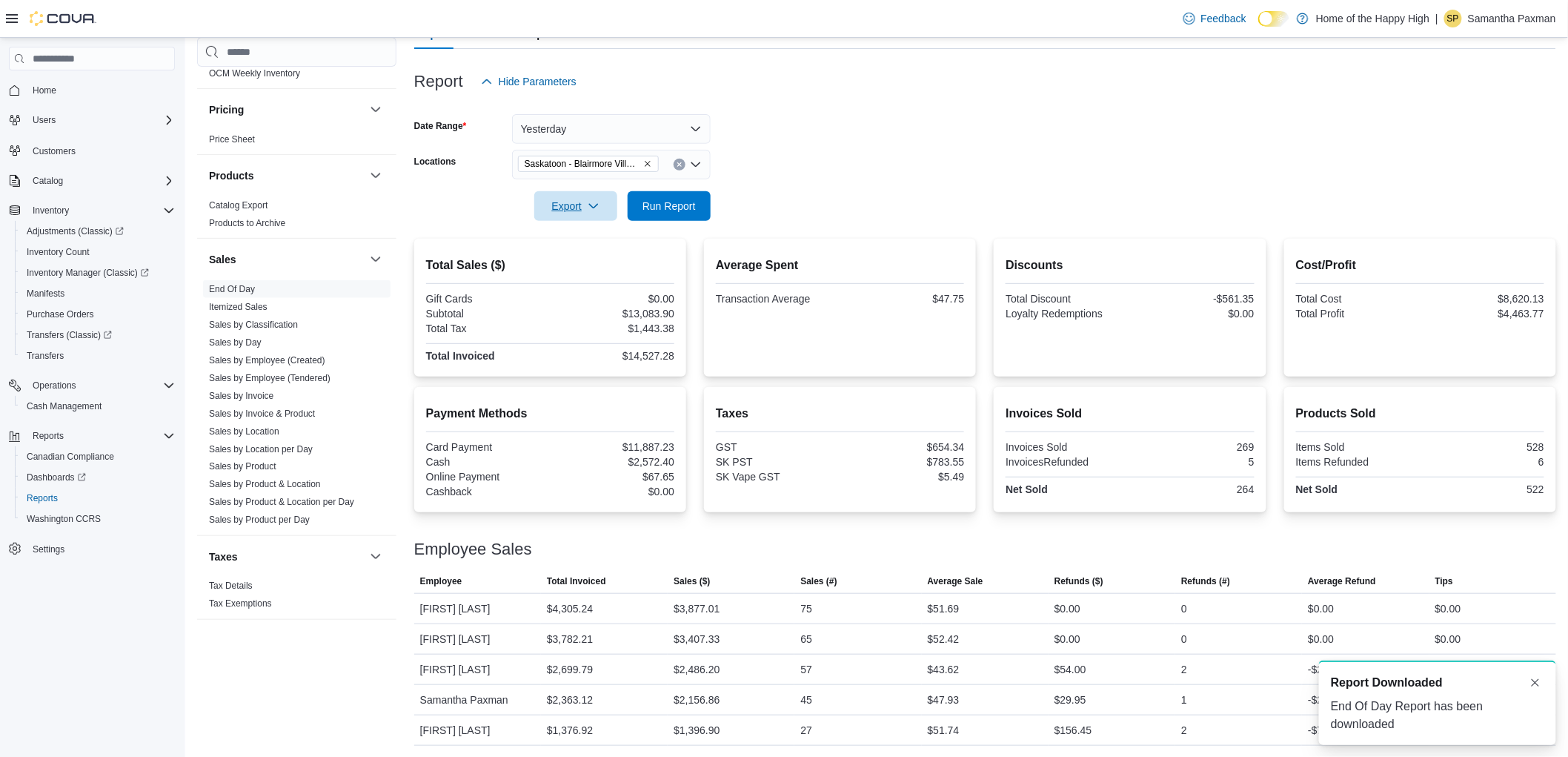type 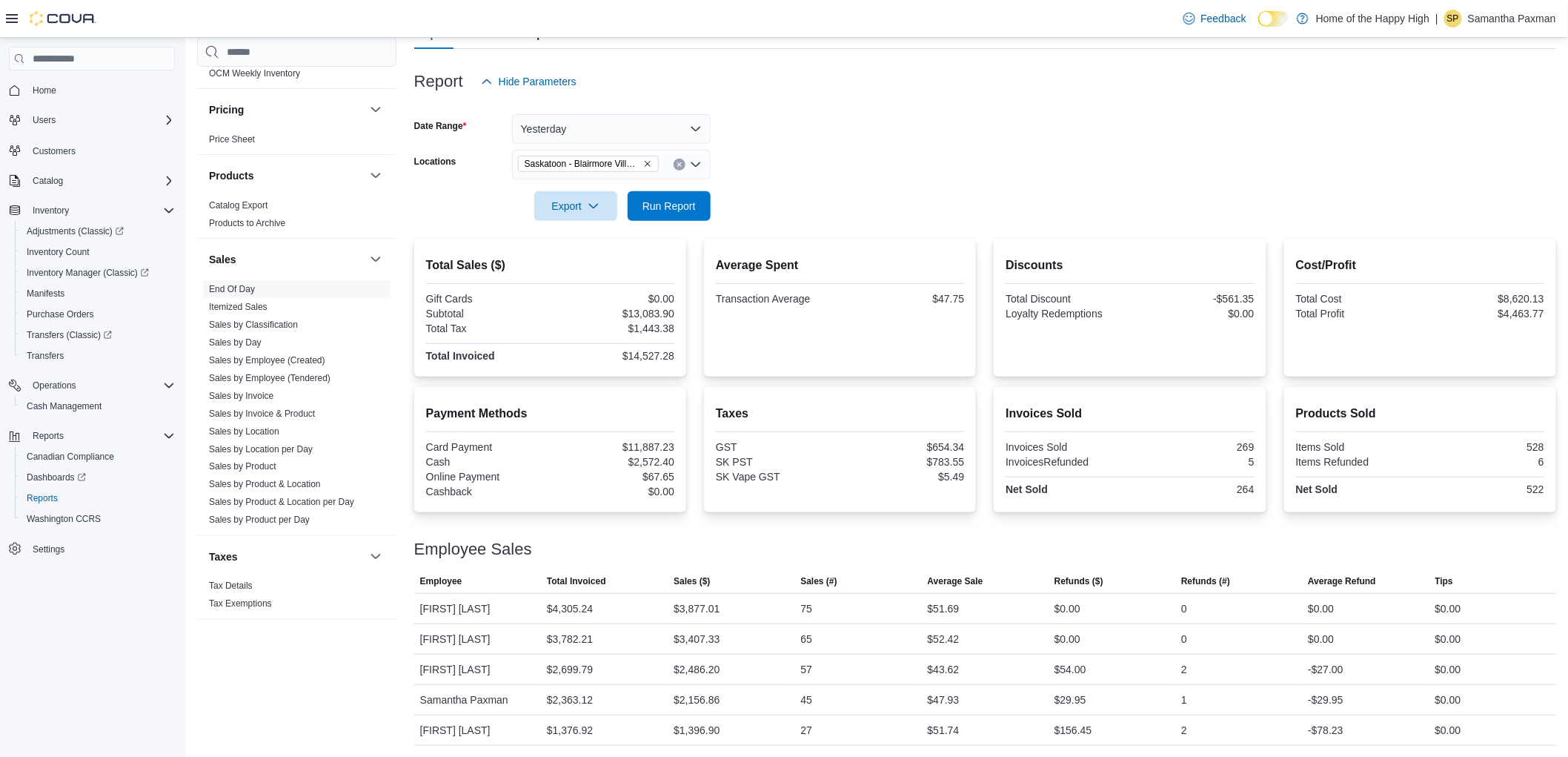 click on "Samantha Paxman" at bounding box center (1512, 19) 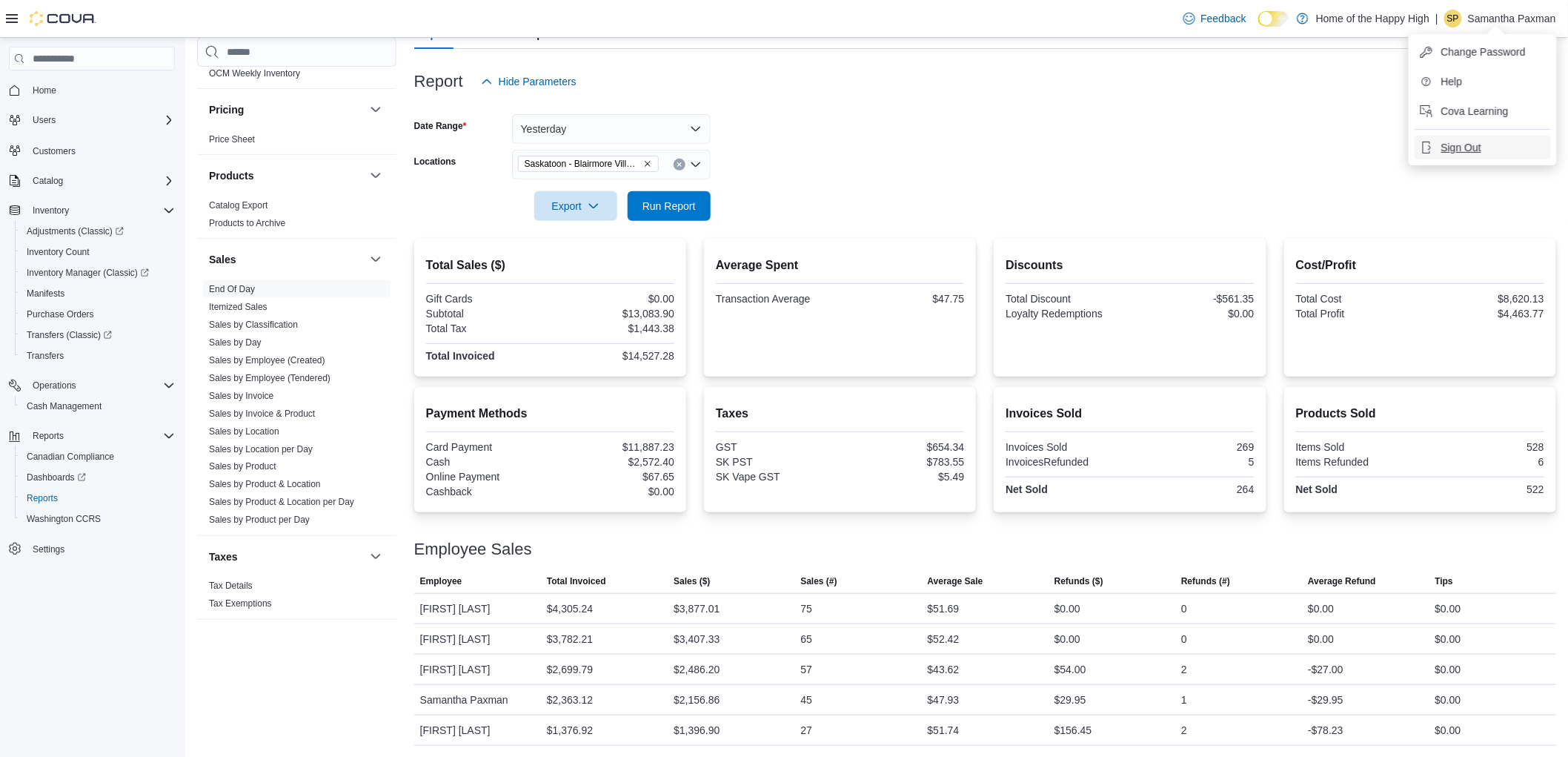 click on "Sign Out" at bounding box center [1461, 148] 